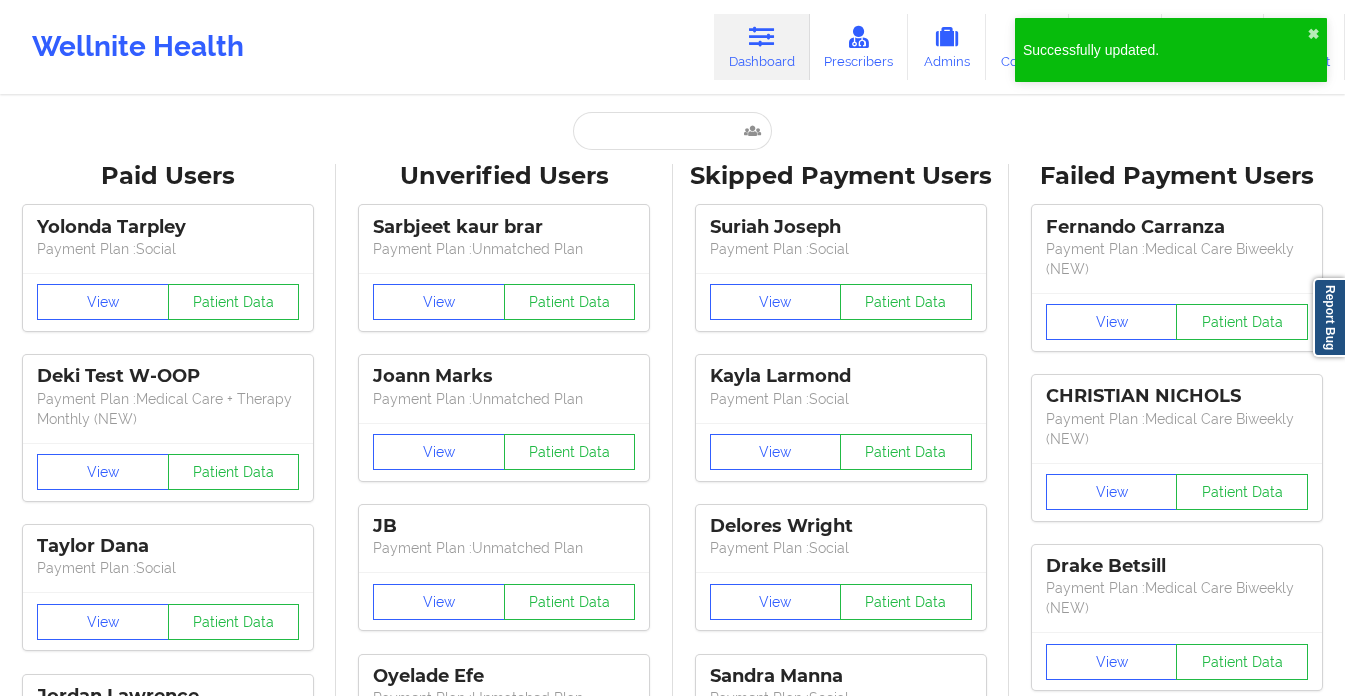 scroll, scrollTop: 4, scrollLeft: 0, axis: vertical 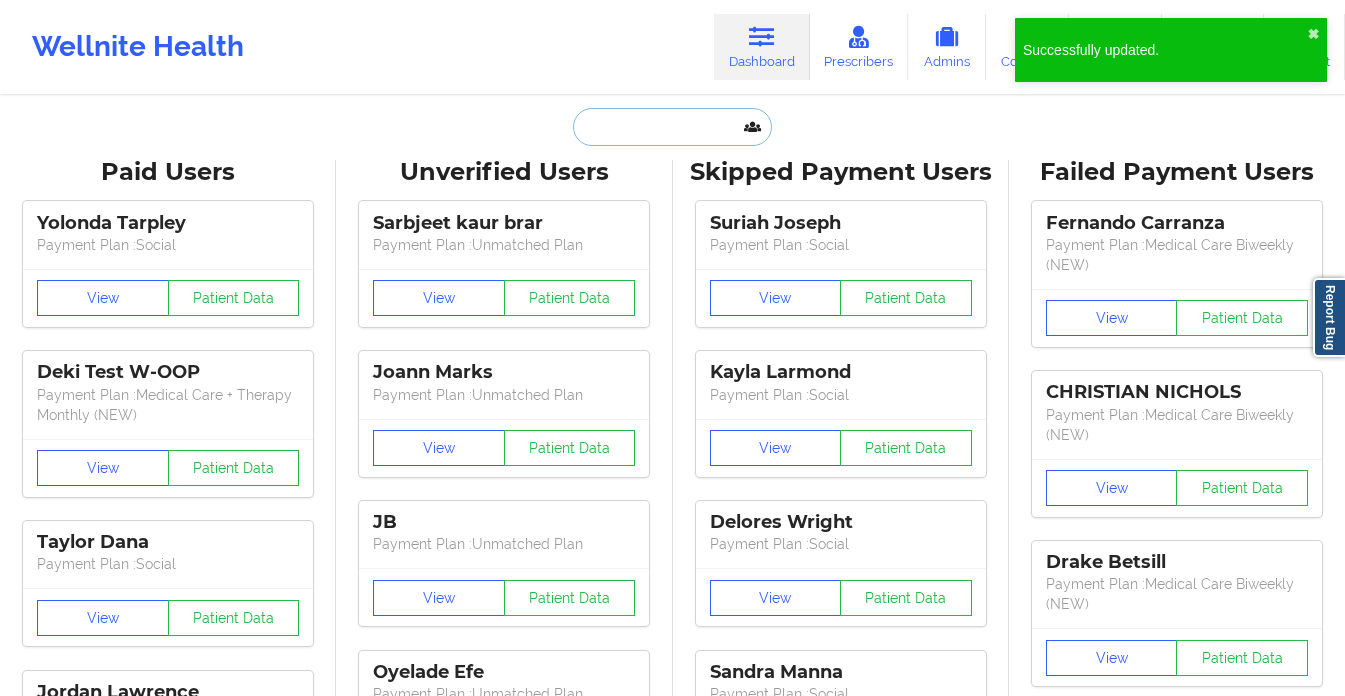 click at bounding box center [672, 127] 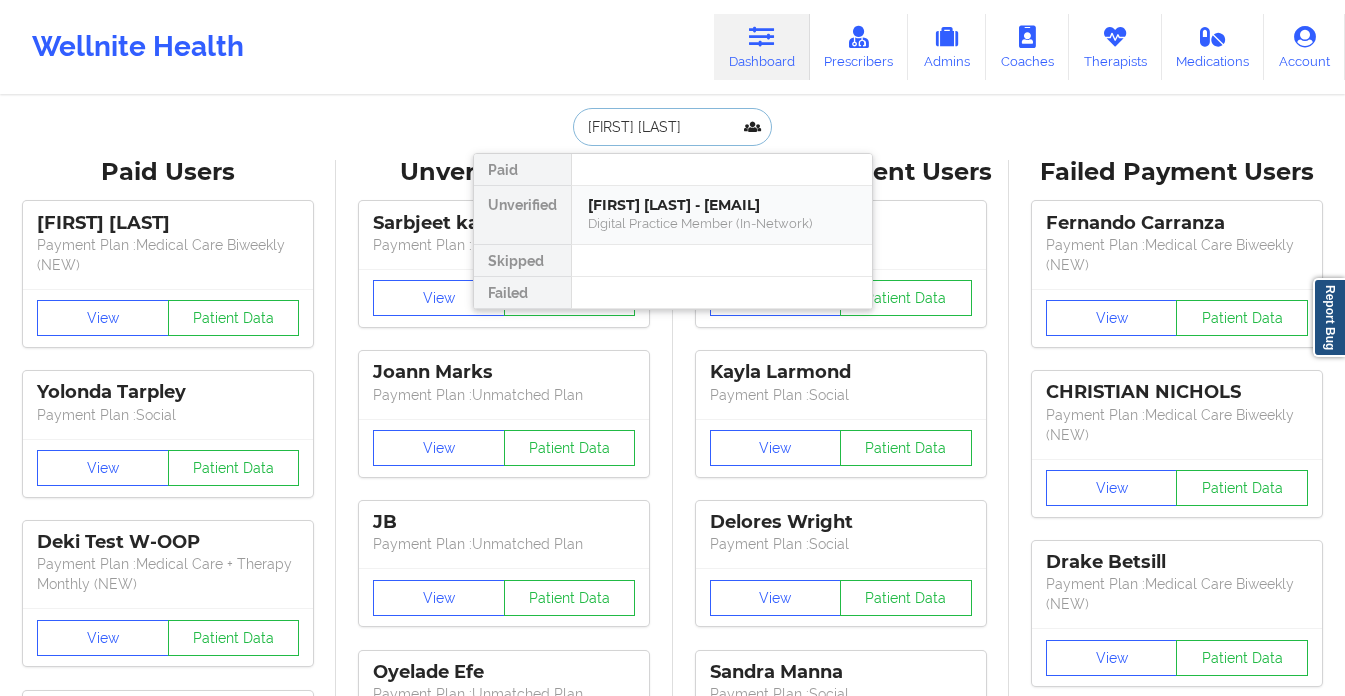 click on "Digital Practice Member  (In-Network)" at bounding box center (722, 223) 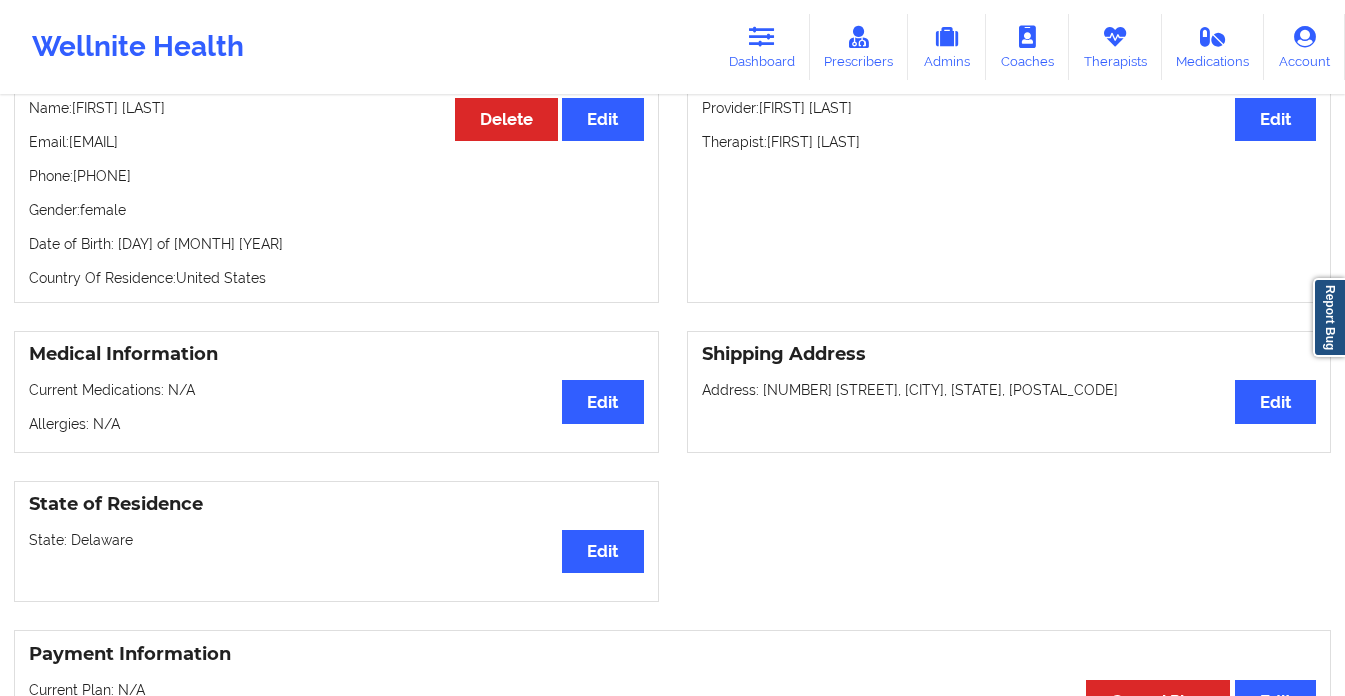 scroll, scrollTop: 190, scrollLeft: 0, axis: vertical 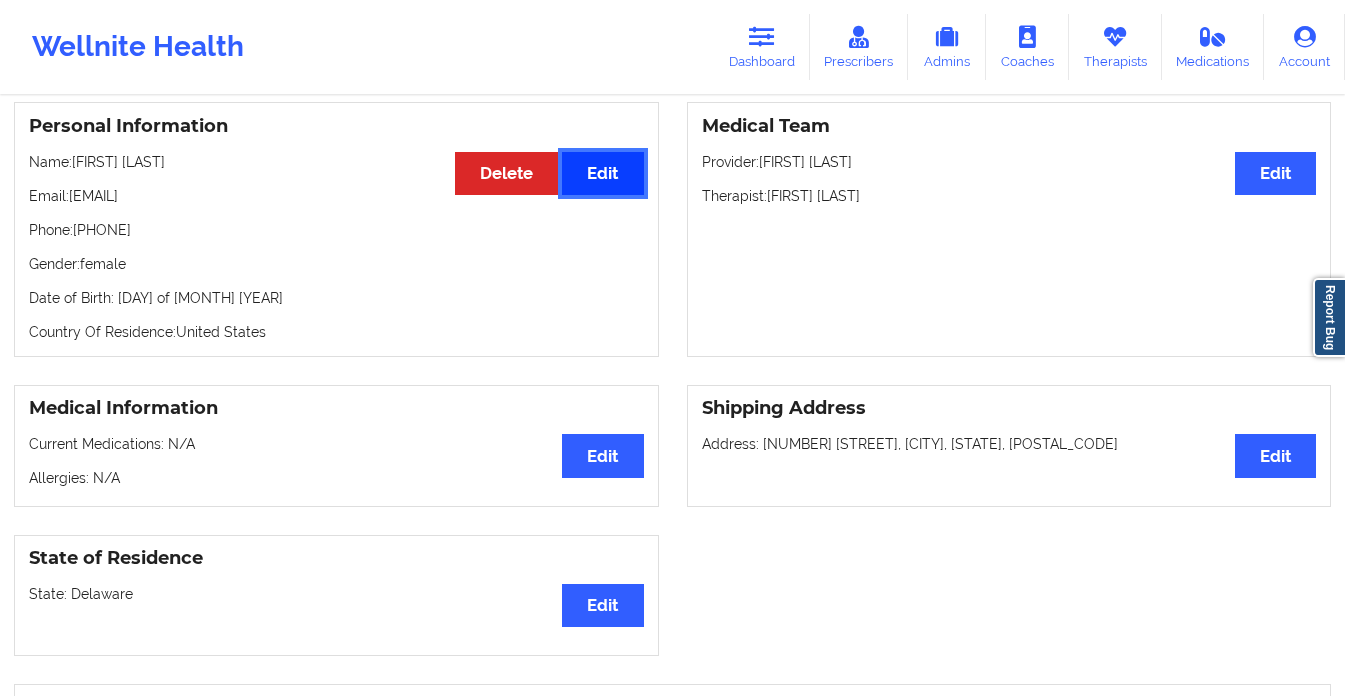 click on "Edit" at bounding box center (602, 173) 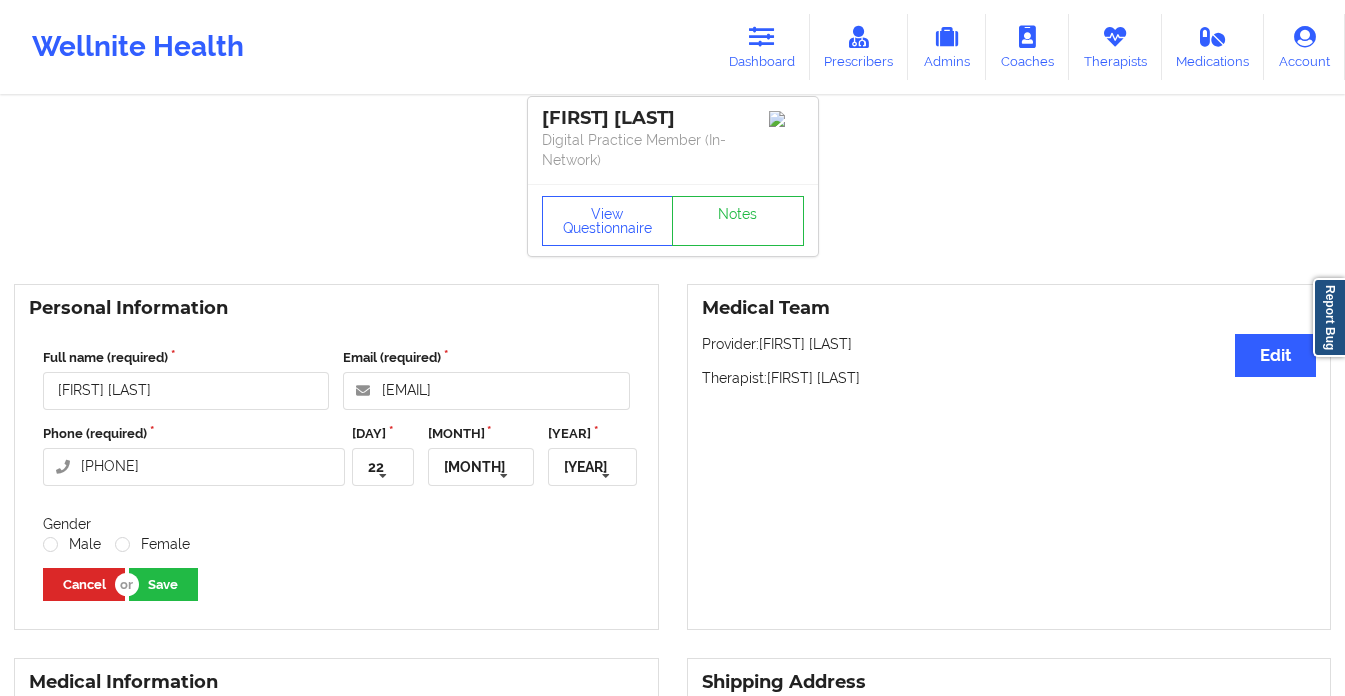 scroll, scrollTop: 0, scrollLeft: 0, axis: both 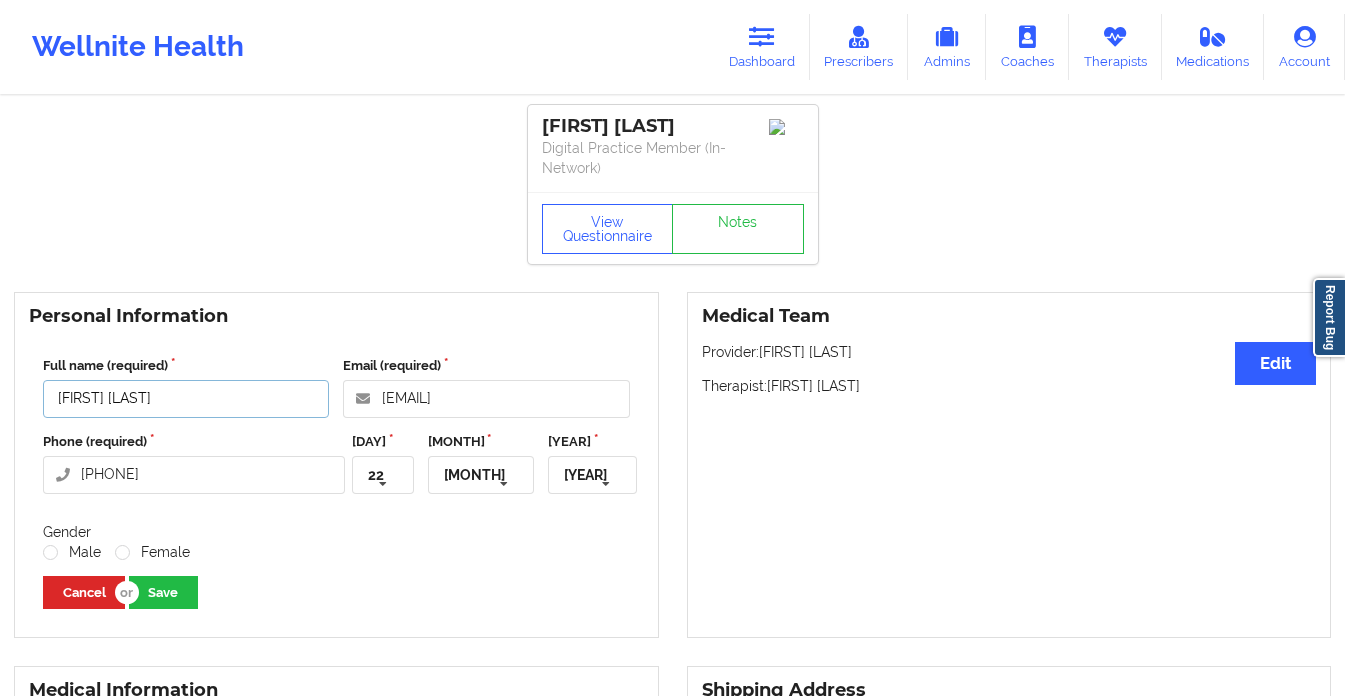 click on "[FIRST] [LAST]" at bounding box center (186, 399) 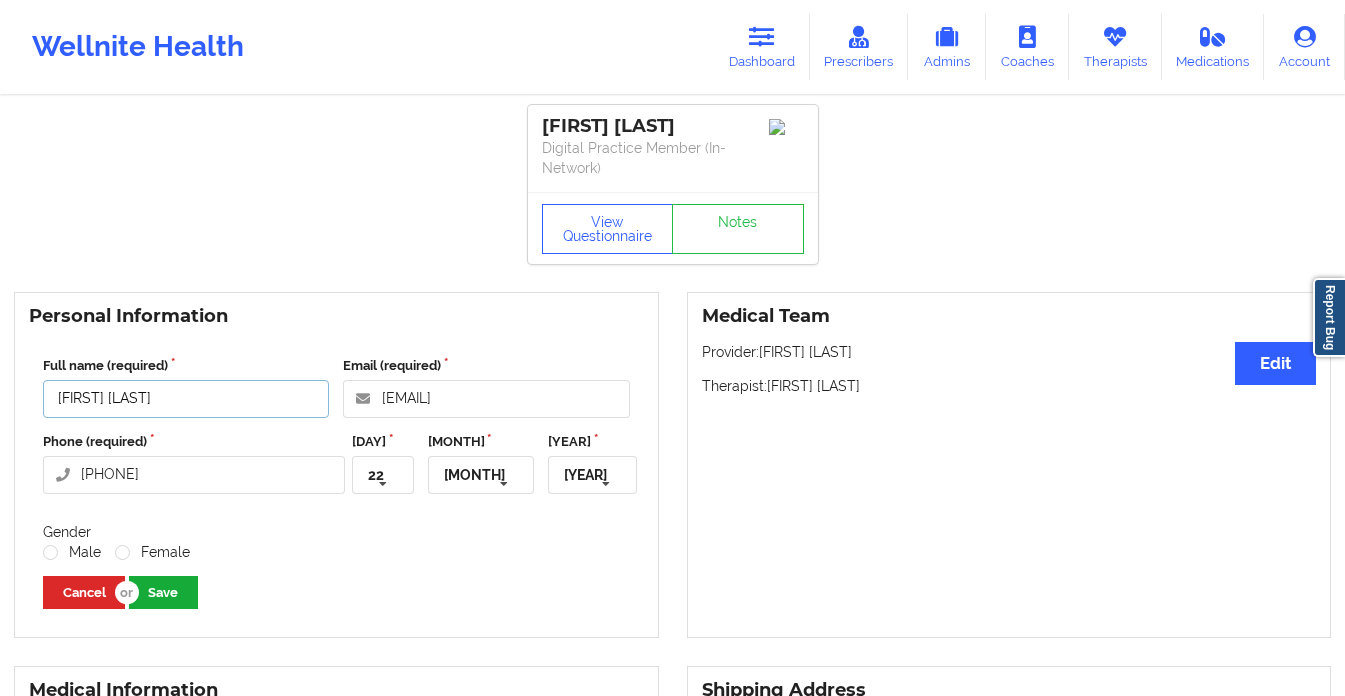 type on "[FIRST] [LAST]" 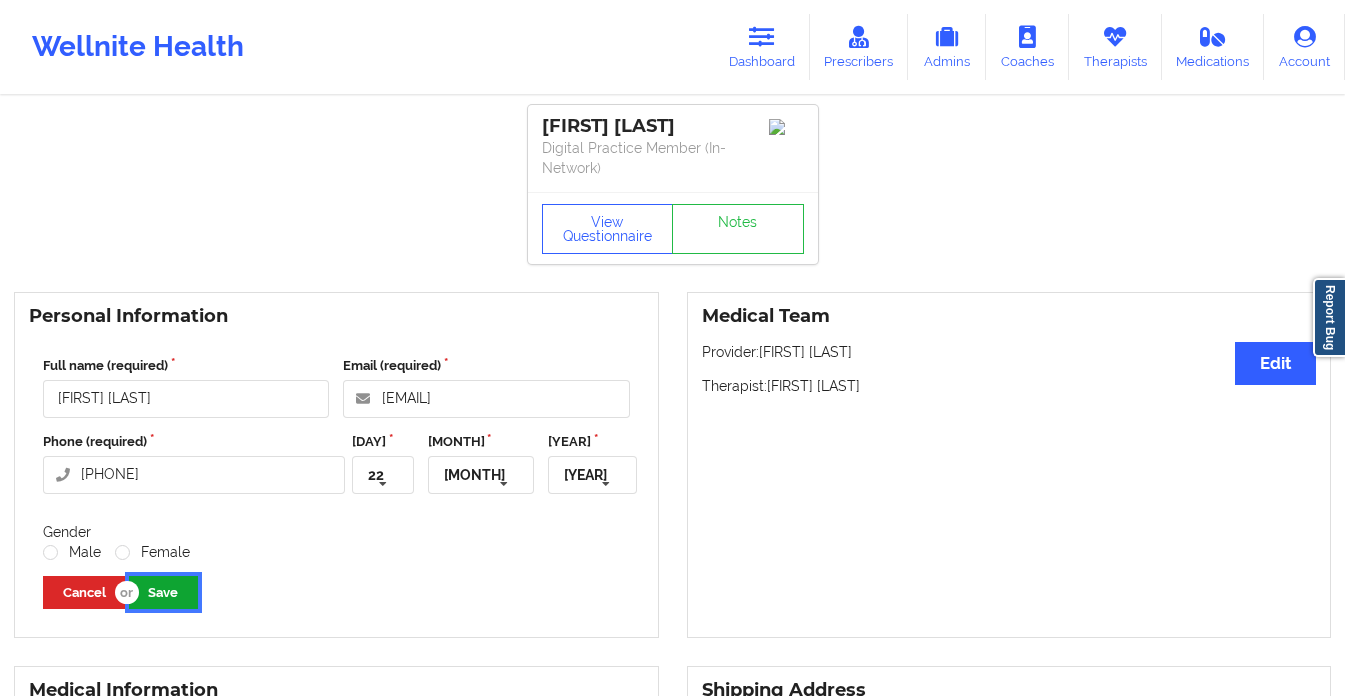 click on "Save" at bounding box center [163, 592] 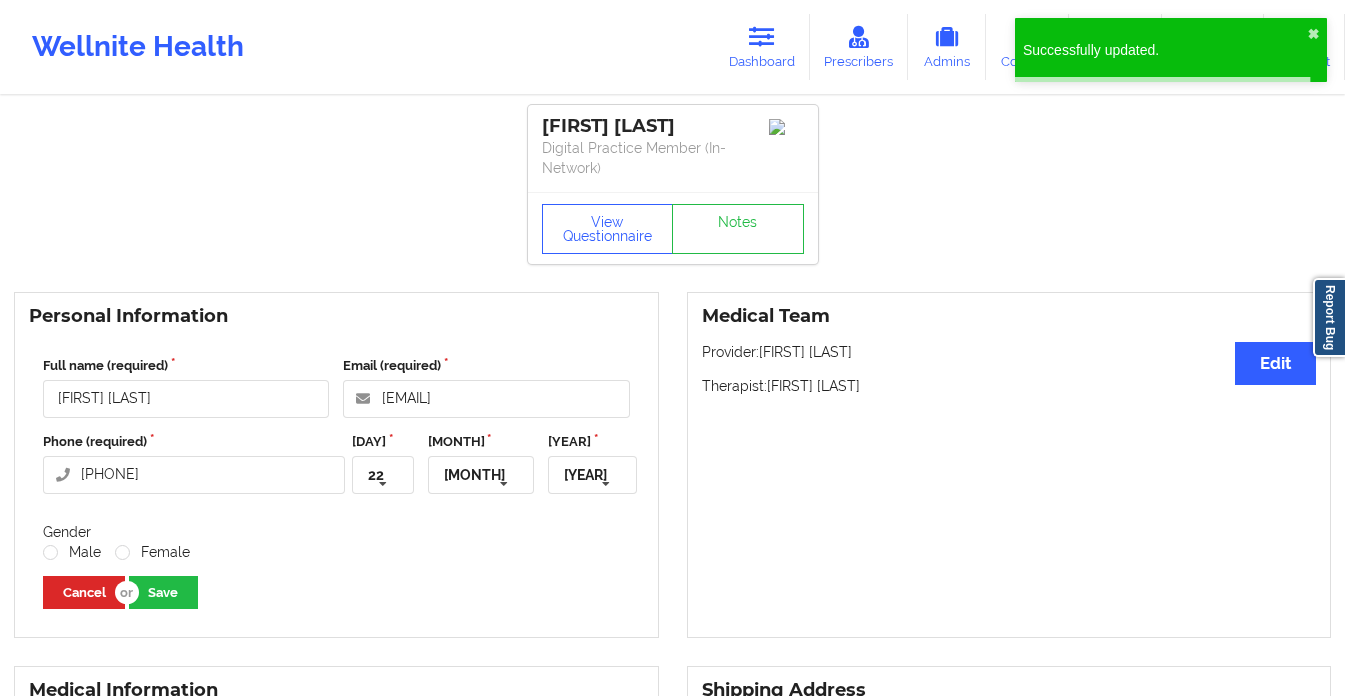 click on "[FIRST] [LAST] Digital Practice Member  (In-Network) View Questionnaire Notes Personal Information Full name   (required) [FIRST] [LAST] Email   (required) [EMAIL] Phone   (required) [PHONE] Day [DAY] 1 2 3 4 5 6 7 8 9 10 11 12 13 14 15 16 17 18 19 20 21 22 23 24 25 26 27 28 29 30 31 Month Aug Jan Feb Mar Apr May Jun Jul Aug Sep Oct Nov Dec Year 2016 2019 2018 2017 2016 2015 2014 2013 2012 2011 2010 2009 2008 2007 2006 2005 2004 2003 2002 2001 2000 1999 1998 1997 1996 1995 1994 1993 1992 1991 1990 1989 1988 1987 1986 1985 1984 1983 1982 1981 1980 1979 1978 1977 1976 1975 1974 1973 1972 1971 1970 1969 1968 1967 1966 1965 1964 1963 1962 1961 1960 1959 1958 1957 1956 1955 1954 1953 1952 1951 1950 1949 1948 1947 1946 1945 1944 1943 1942 1941 1940 1939 1938 1937 1936 Gender Male Female Cancel Save Medical Team Edit Provider:  [FIRST] [LAST] Therapist:  [FIRST] [LAST] Medical Information Edit Current Medications:   N/A Allergies:   N/A Shipping Address Edit Address:   State of Residence" at bounding box center [672, 945] 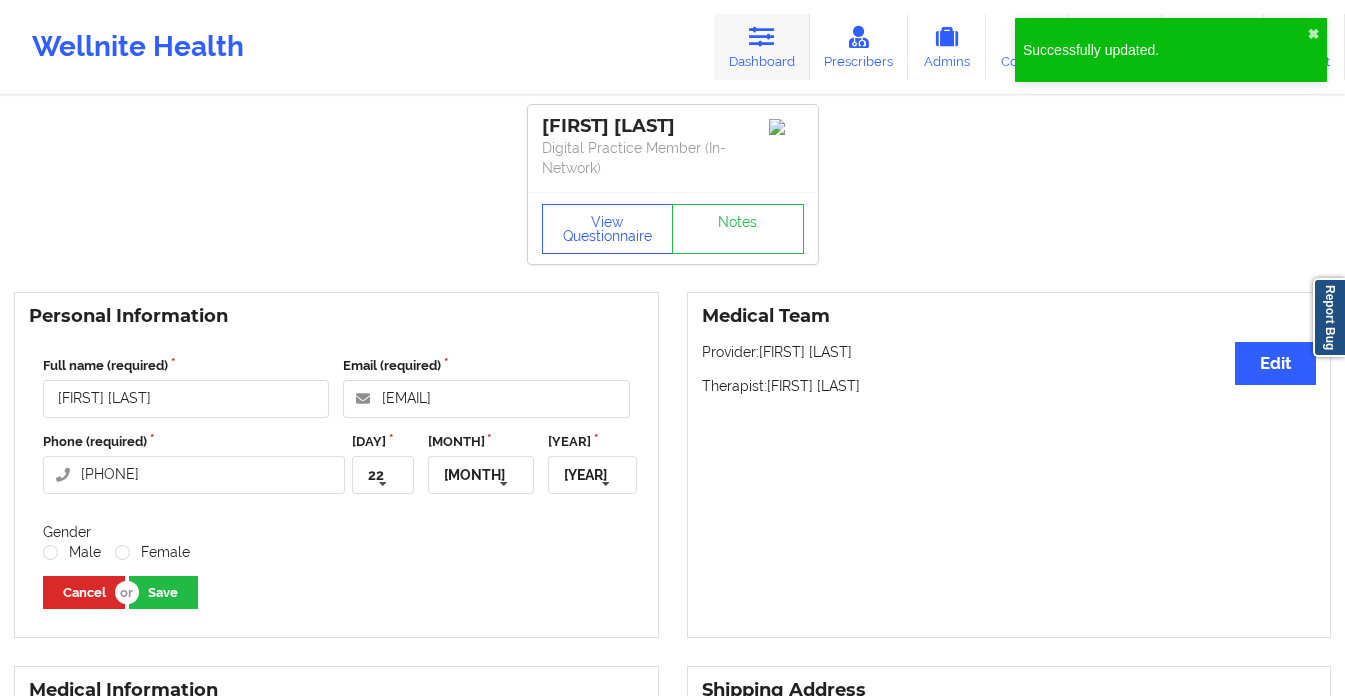click on "Dashboard" at bounding box center [762, 47] 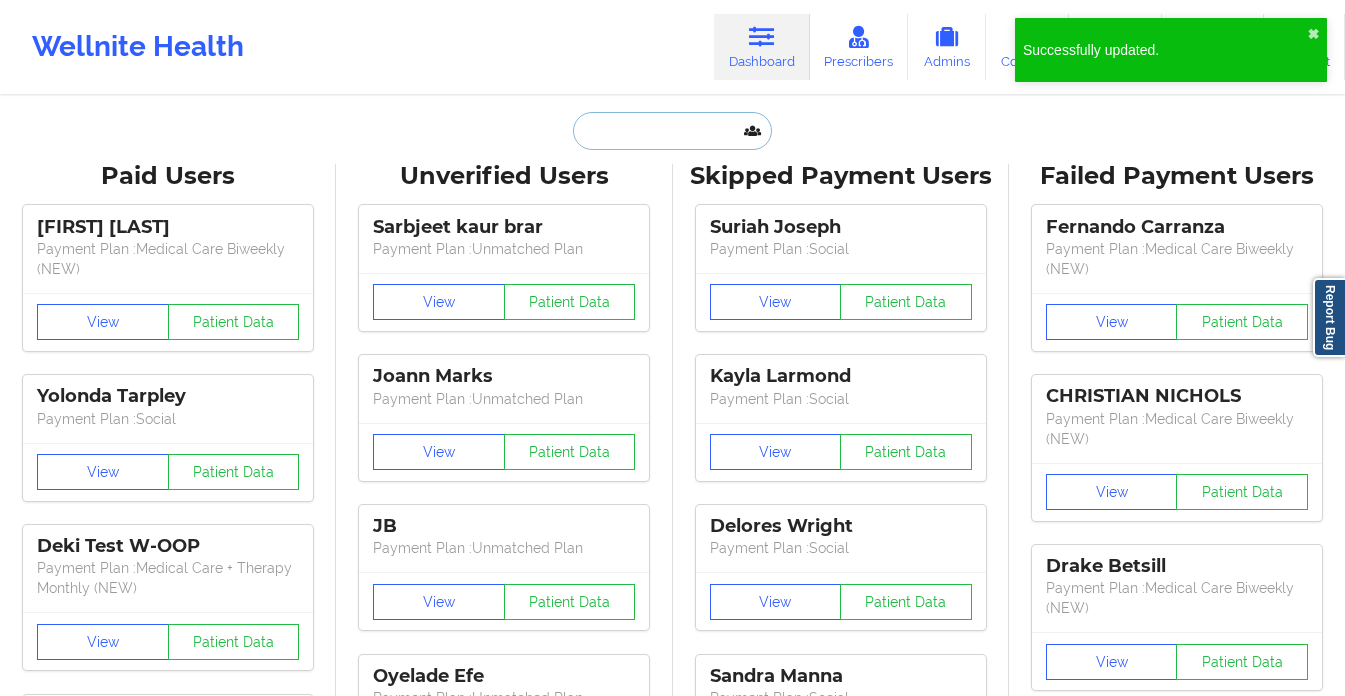 click at bounding box center [672, 131] 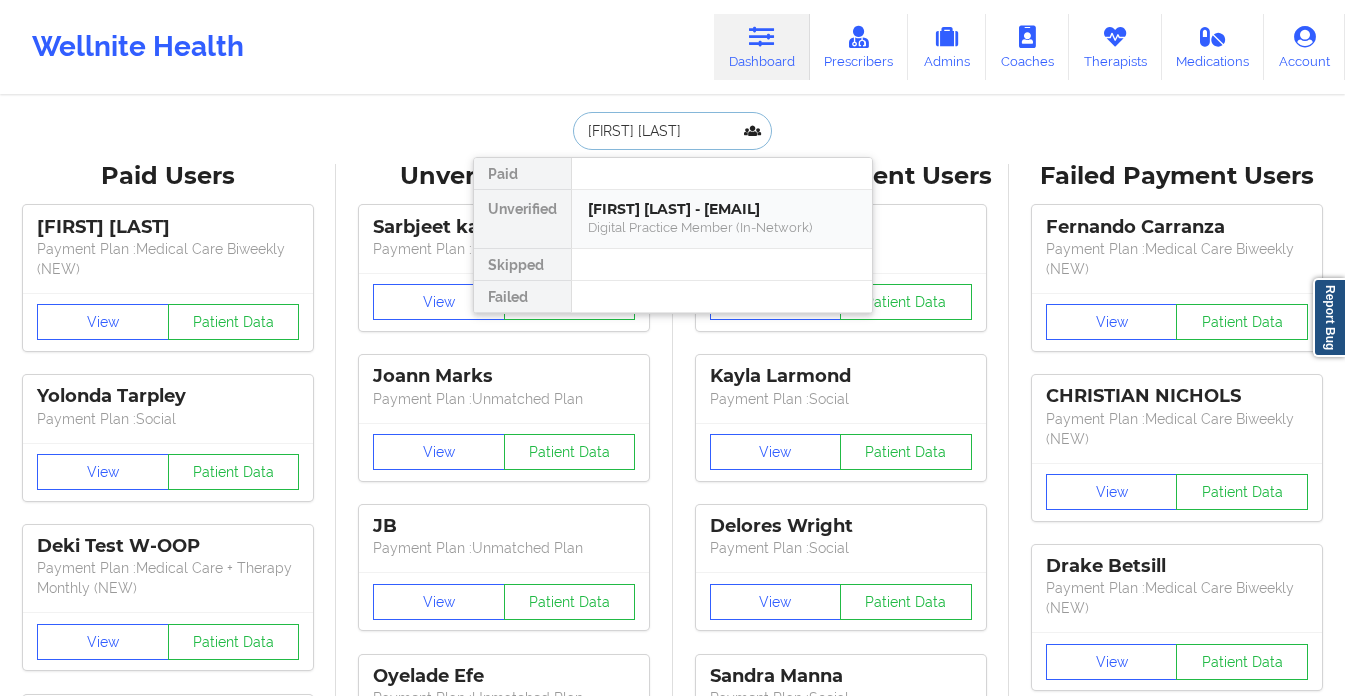 click on "[FIRST] [LAST] - [EMAIL]" at bounding box center (722, 209) 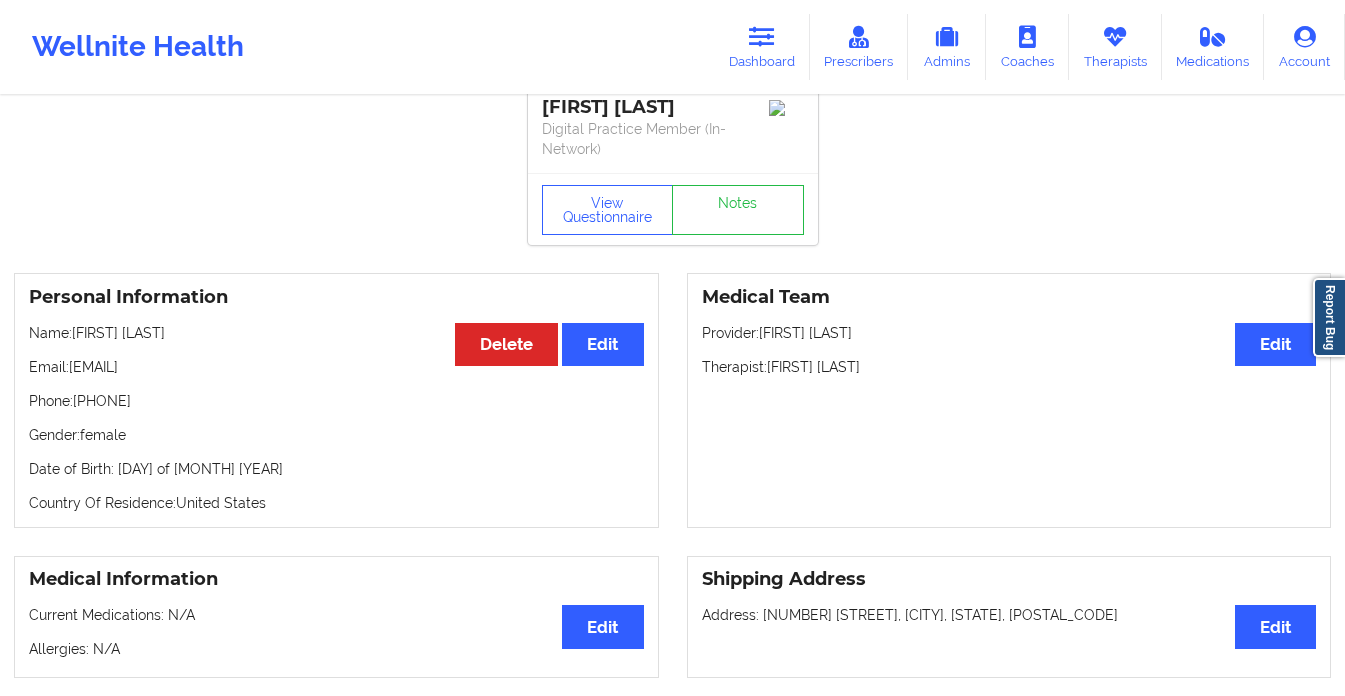 scroll, scrollTop: 137, scrollLeft: 0, axis: vertical 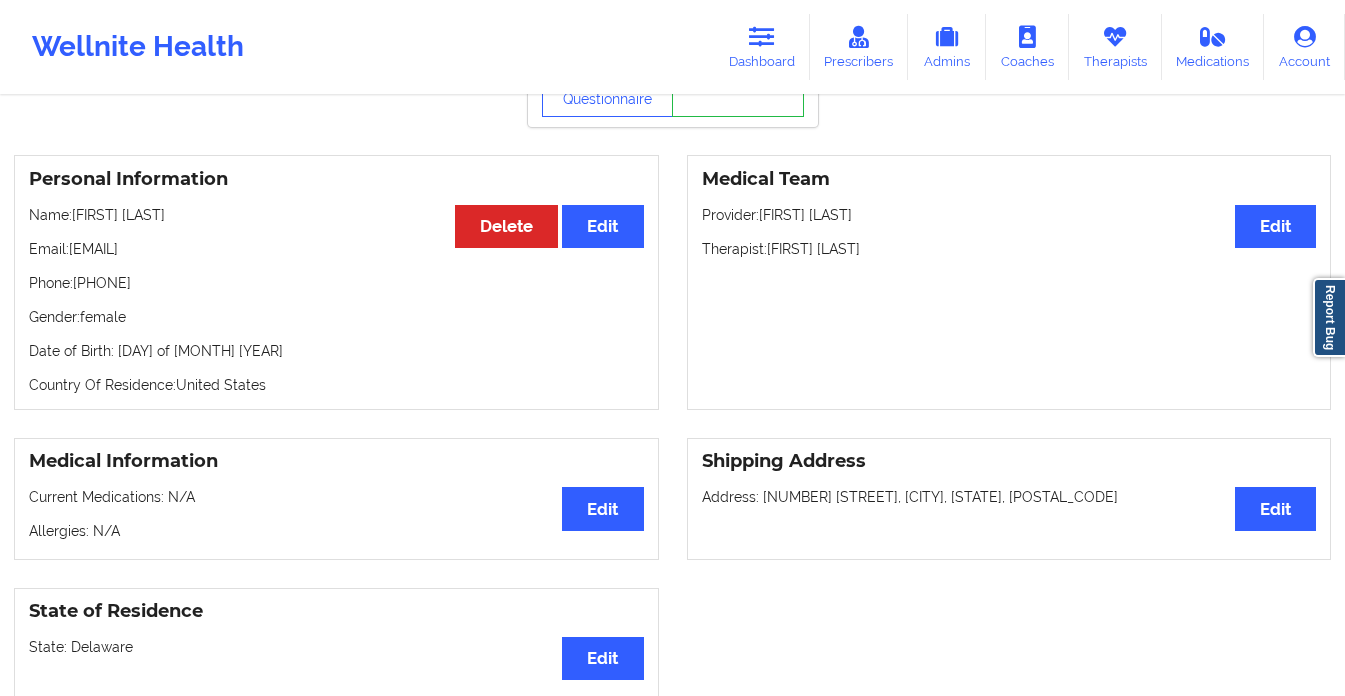 drag, startPoint x: 241, startPoint y: 244, endPoint x: 72, endPoint y: 247, distance: 169.02663 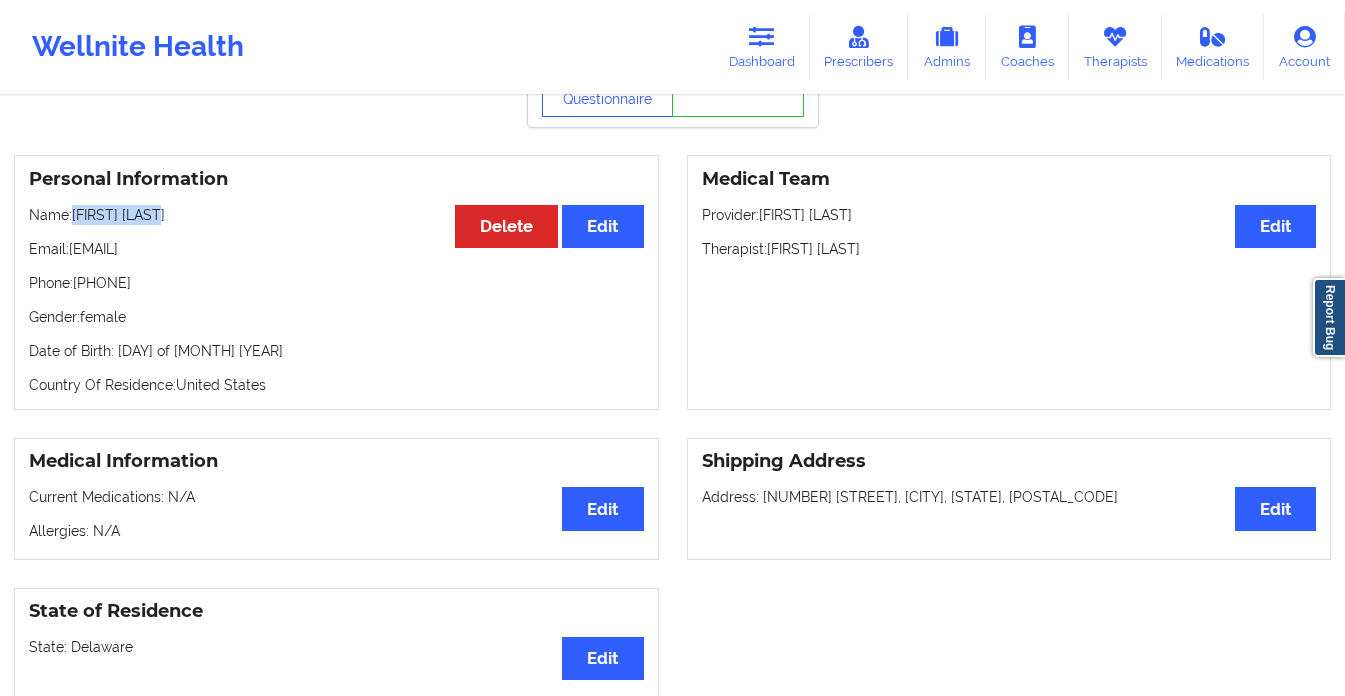 drag, startPoint x: 185, startPoint y: 215, endPoint x: 76, endPoint y: 215, distance: 109 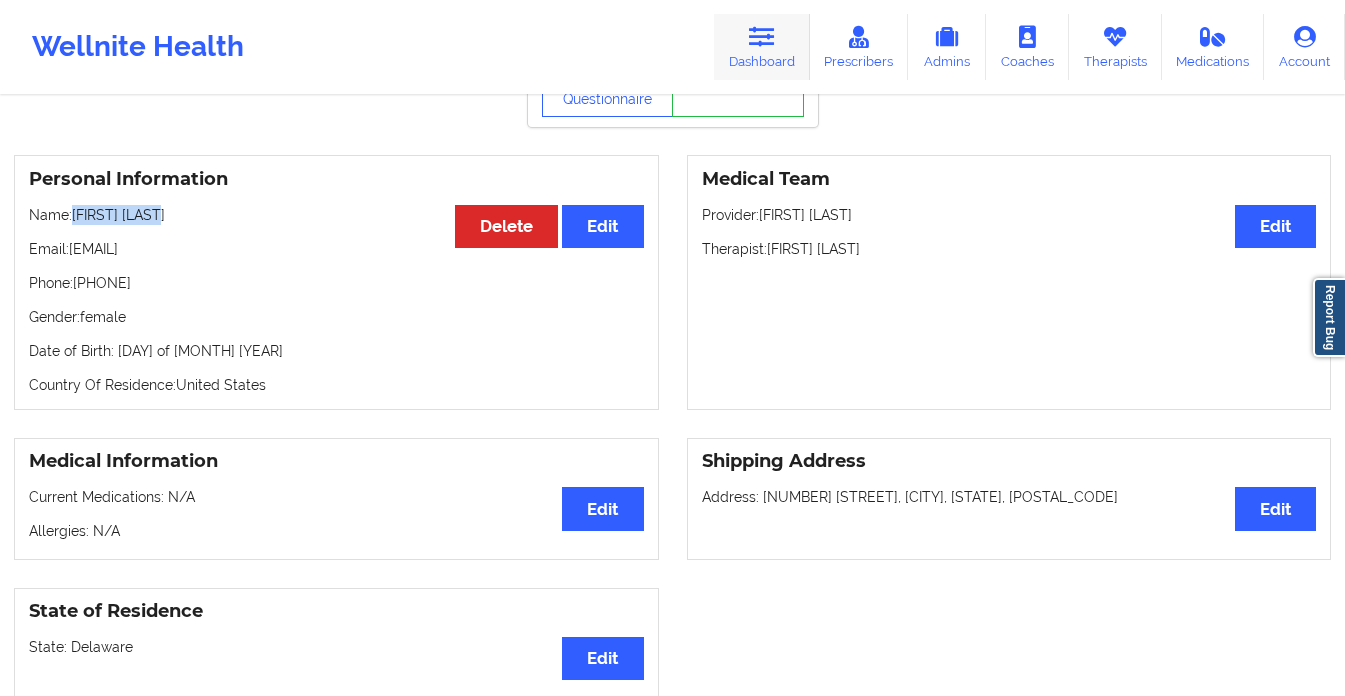 click at bounding box center (762, 37) 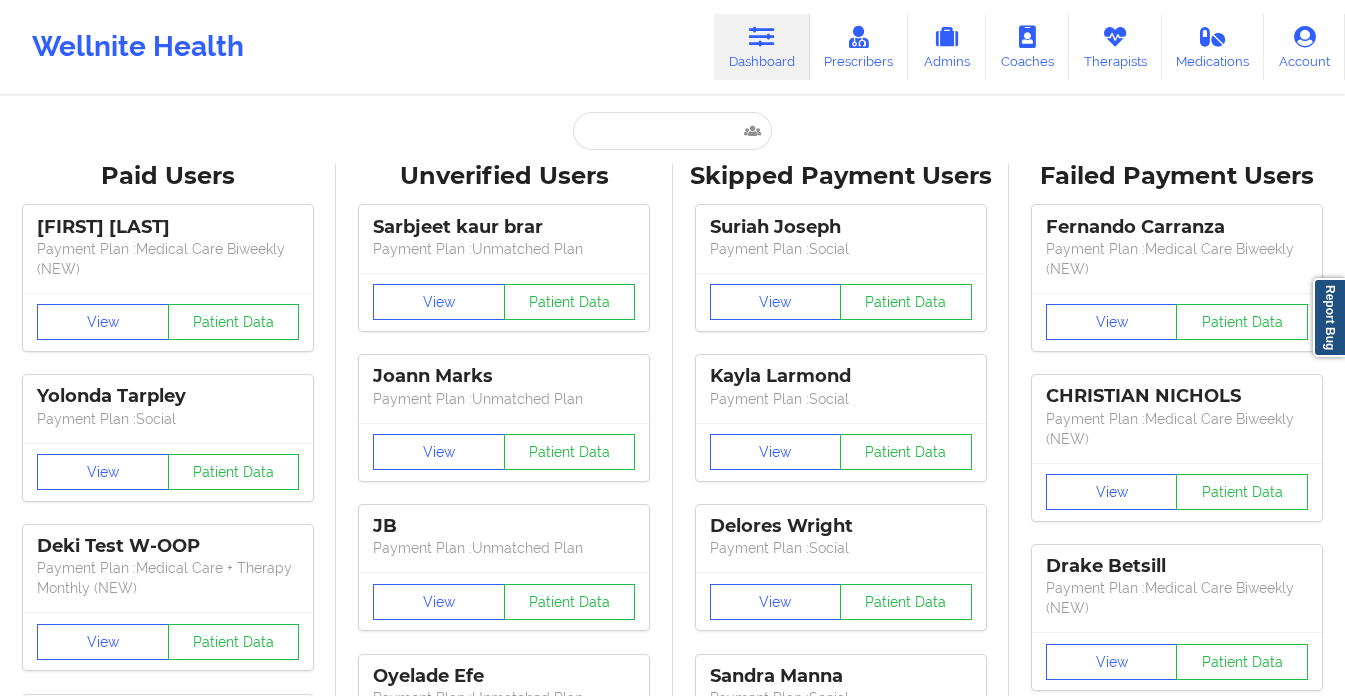 scroll, scrollTop: 0, scrollLeft: 0, axis: both 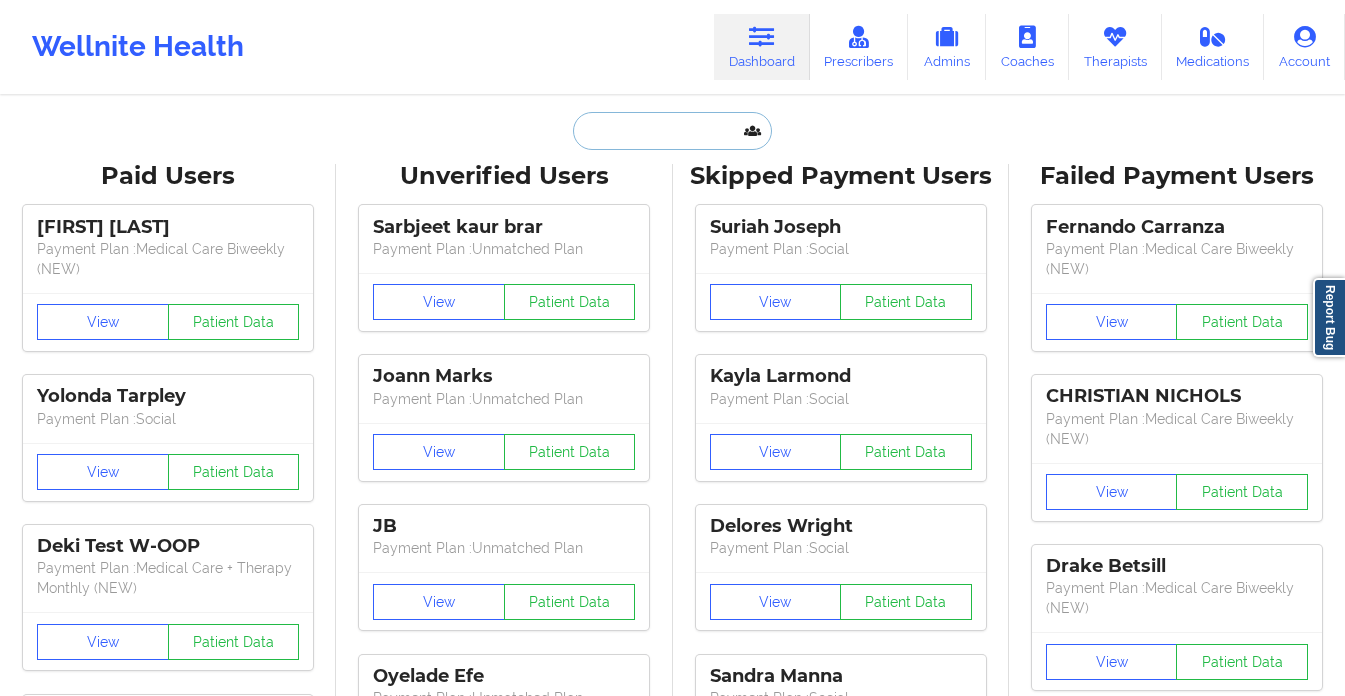 click at bounding box center (672, 131) 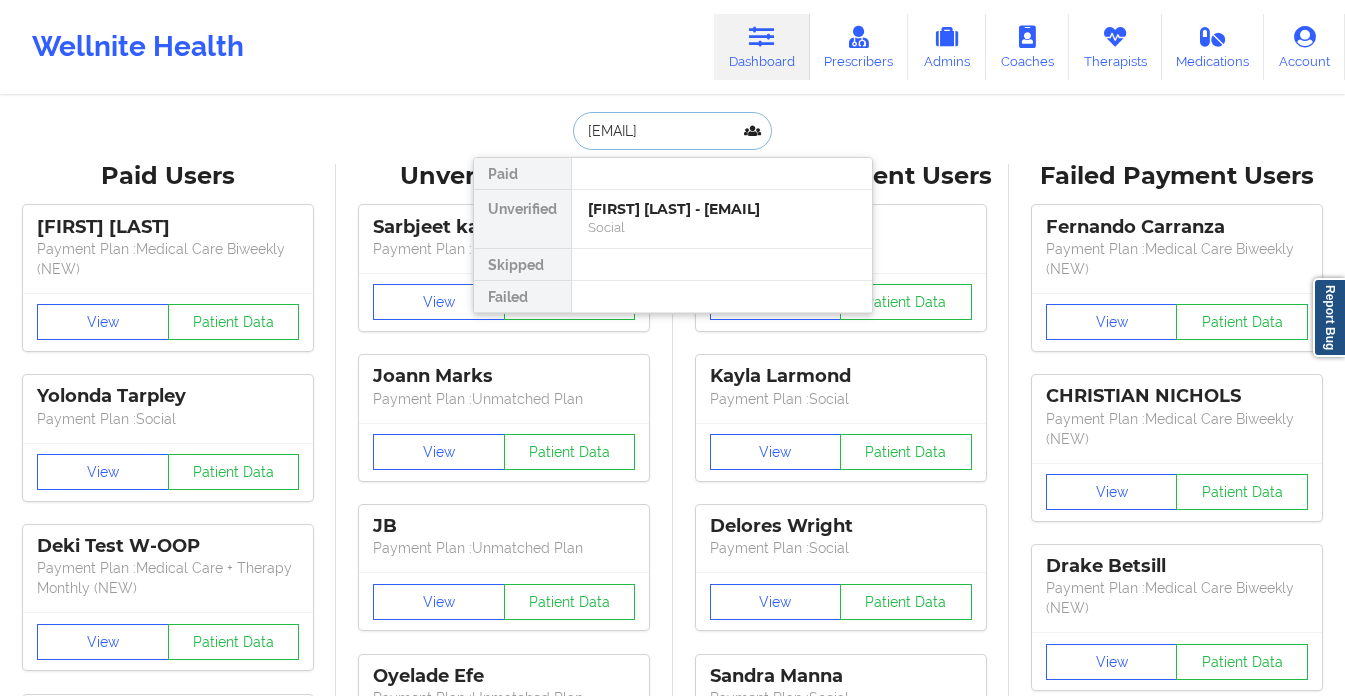 click on "Social" at bounding box center [722, 227] 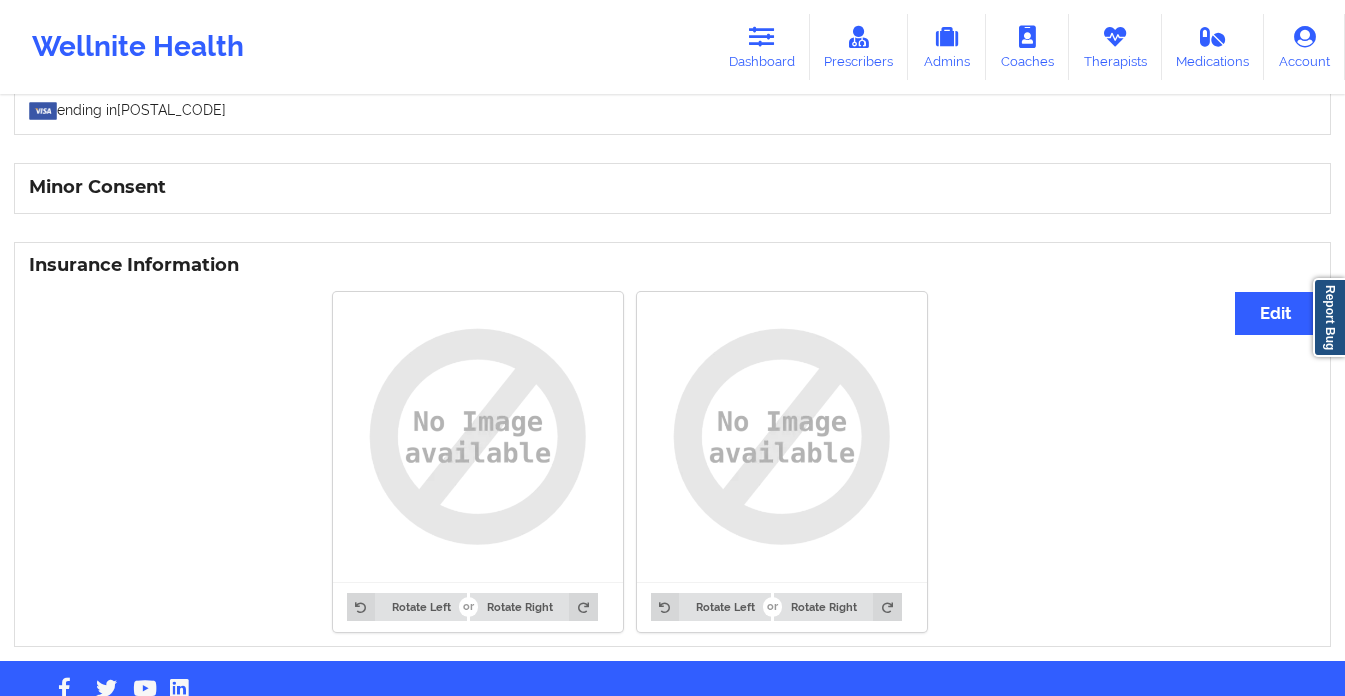 scroll, scrollTop: 1280, scrollLeft: 0, axis: vertical 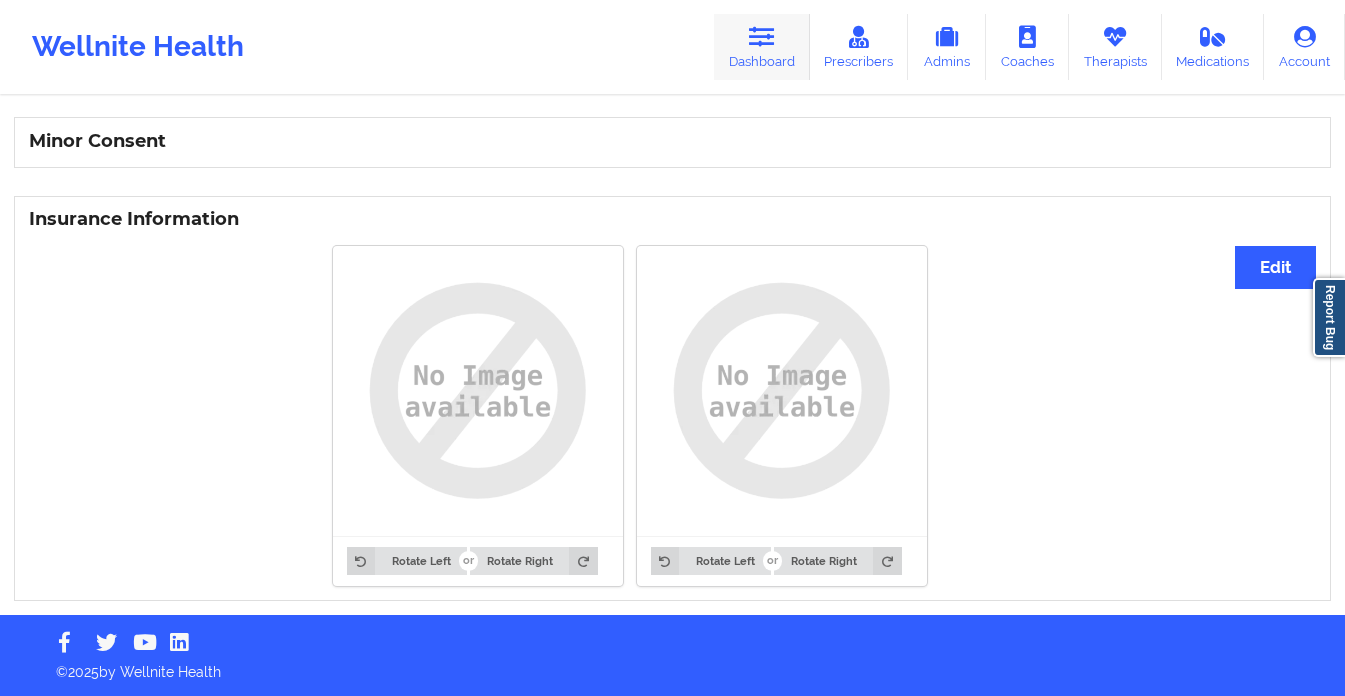 click on "Dashboard" at bounding box center (762, 47) 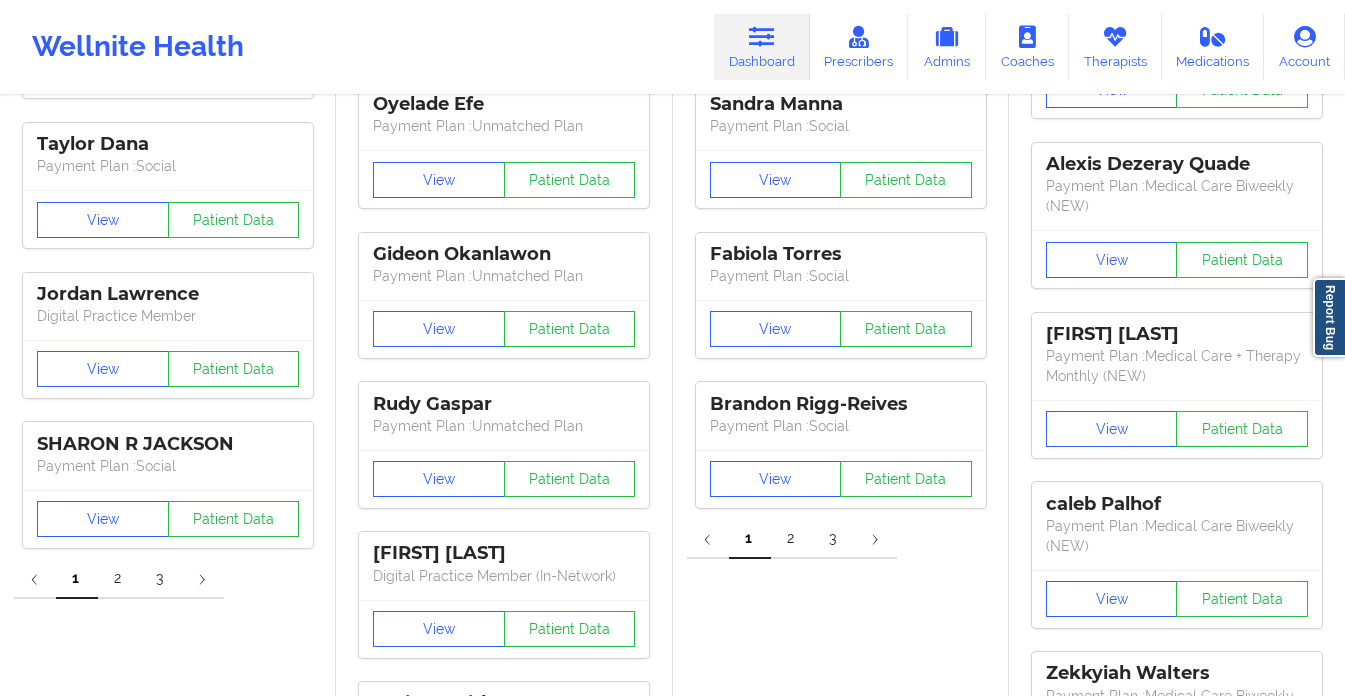 scroll, scrollTop: 0, scrollLeft: 0, axis: both 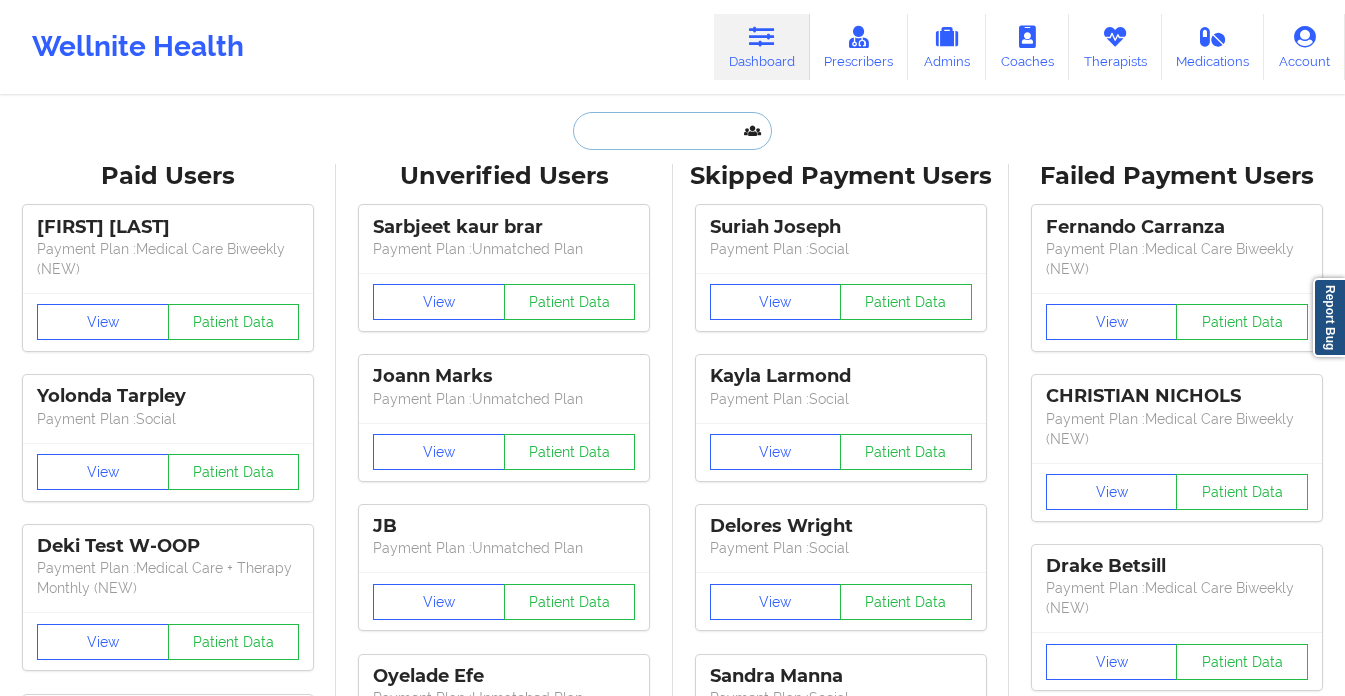 click at bounding box center (672, 131) 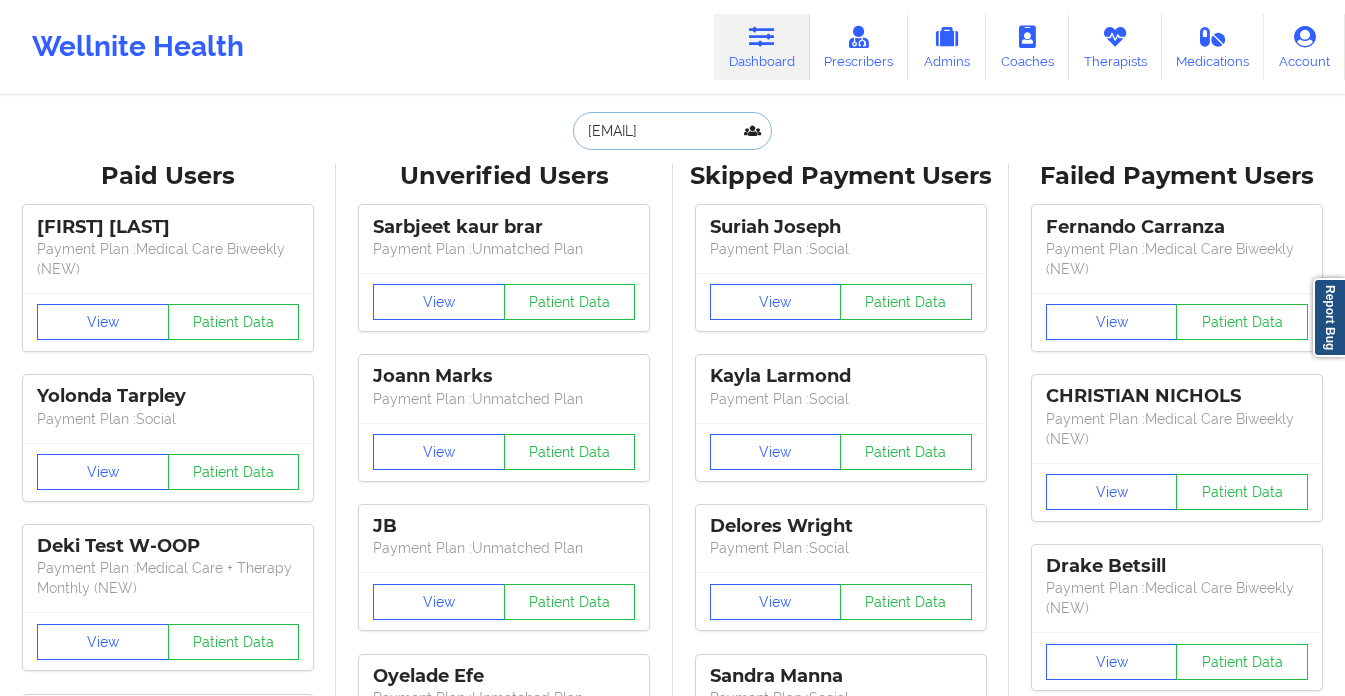 scroll, scrollTop: 0, scrollLeft: 42, axis: horizontal 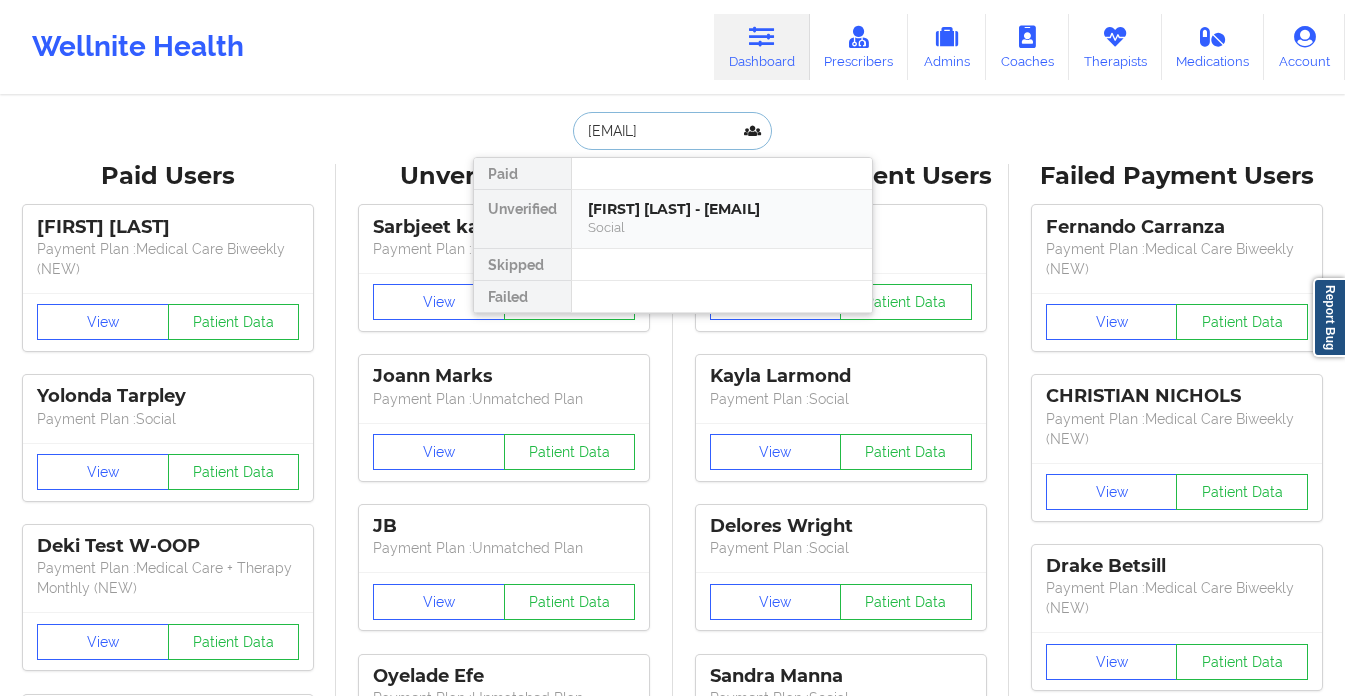 click on "Social" at bounding box center [722, 227] 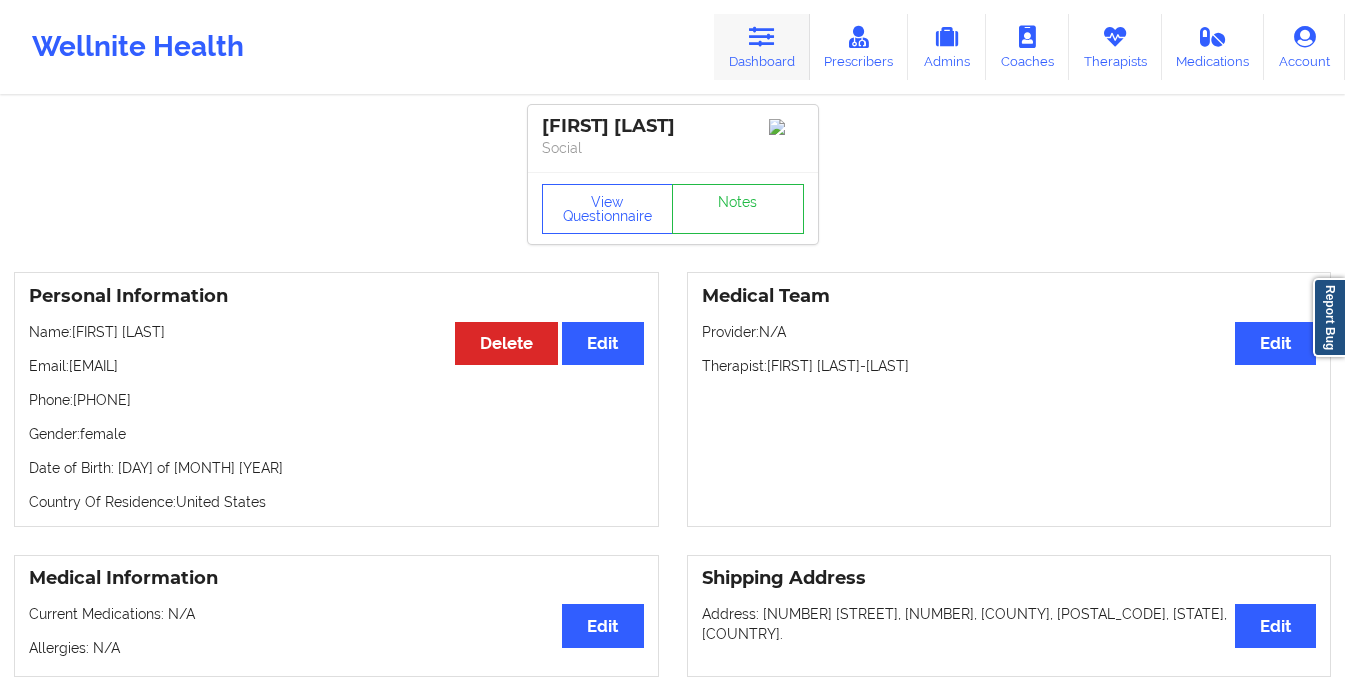 click at bounding box center [762, 37] 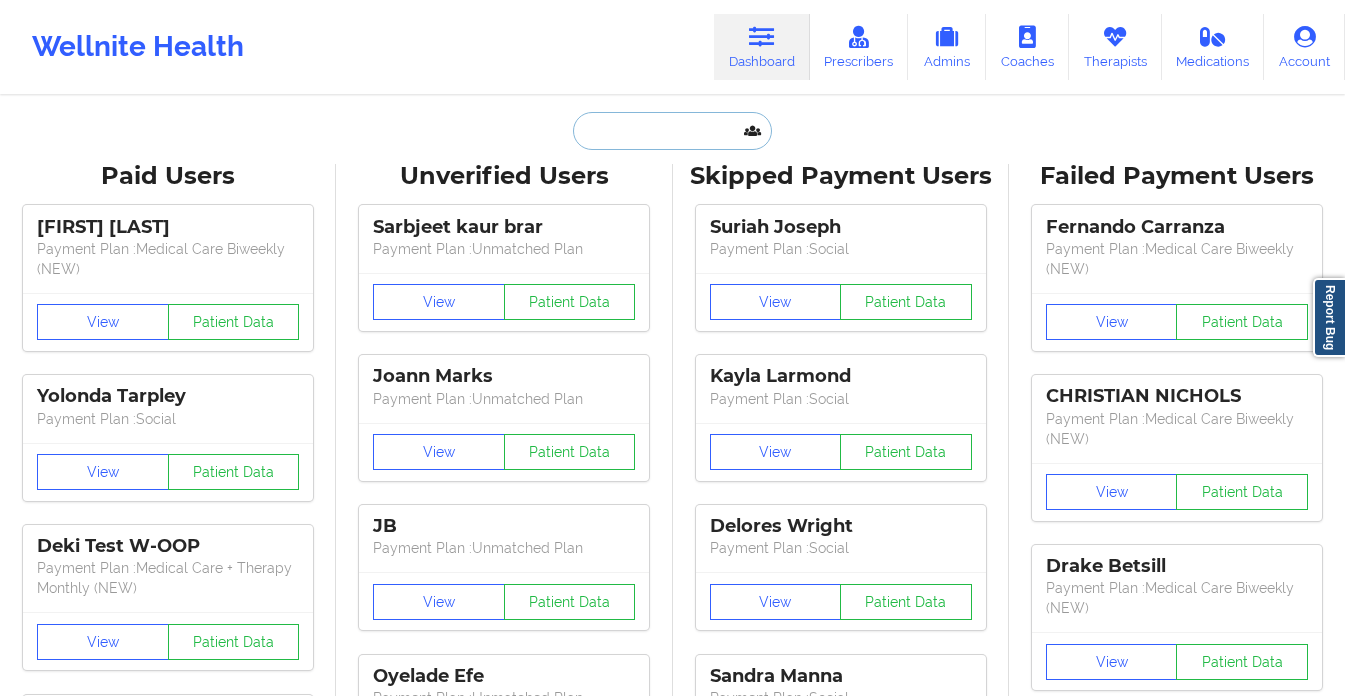 click at bounding box center (672, 131) 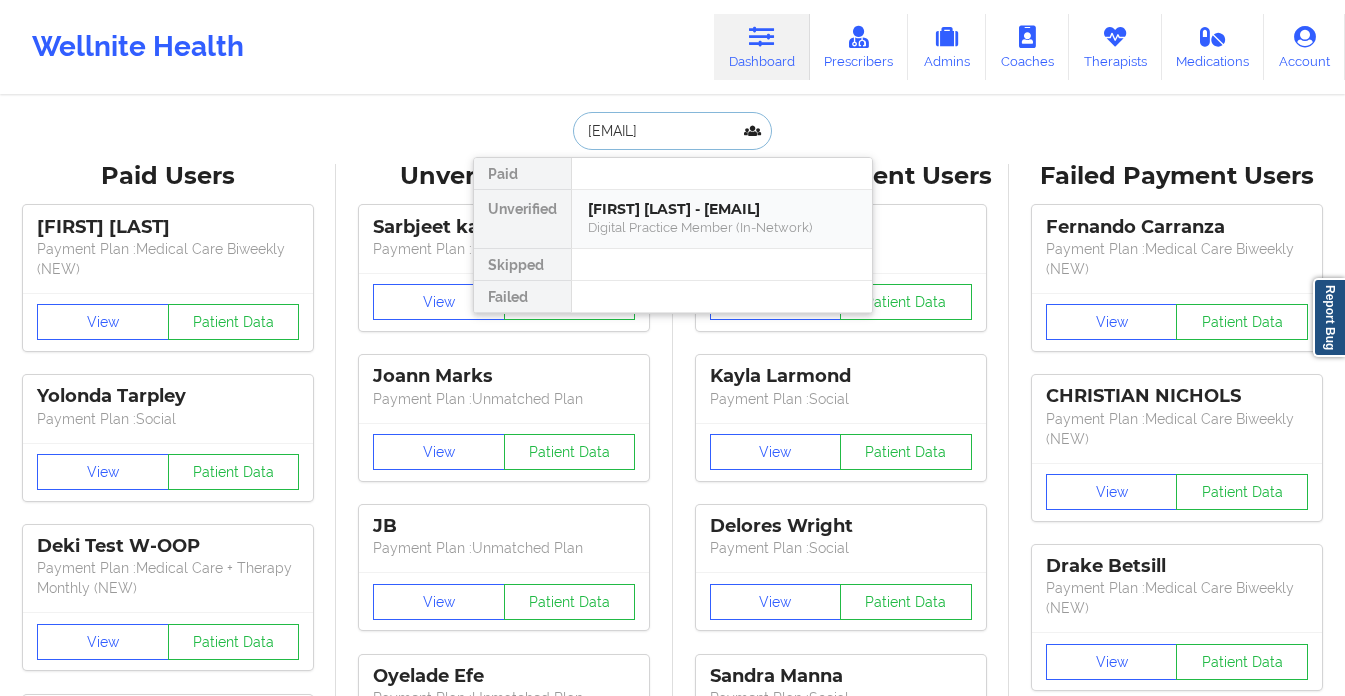 click on "Digital Practice Member  (In-Network)" at bounding box center [722, 227] 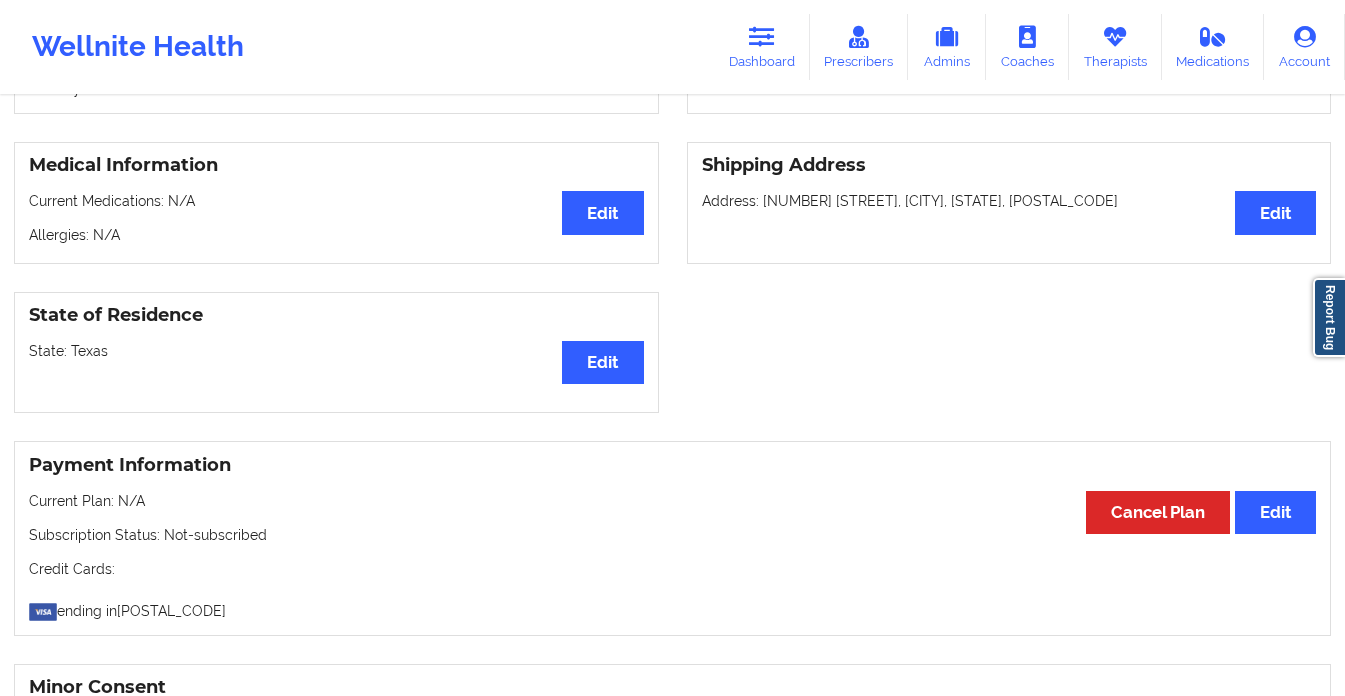 scroll, scrollTop: 0, scrollLeft: 0, axis: both 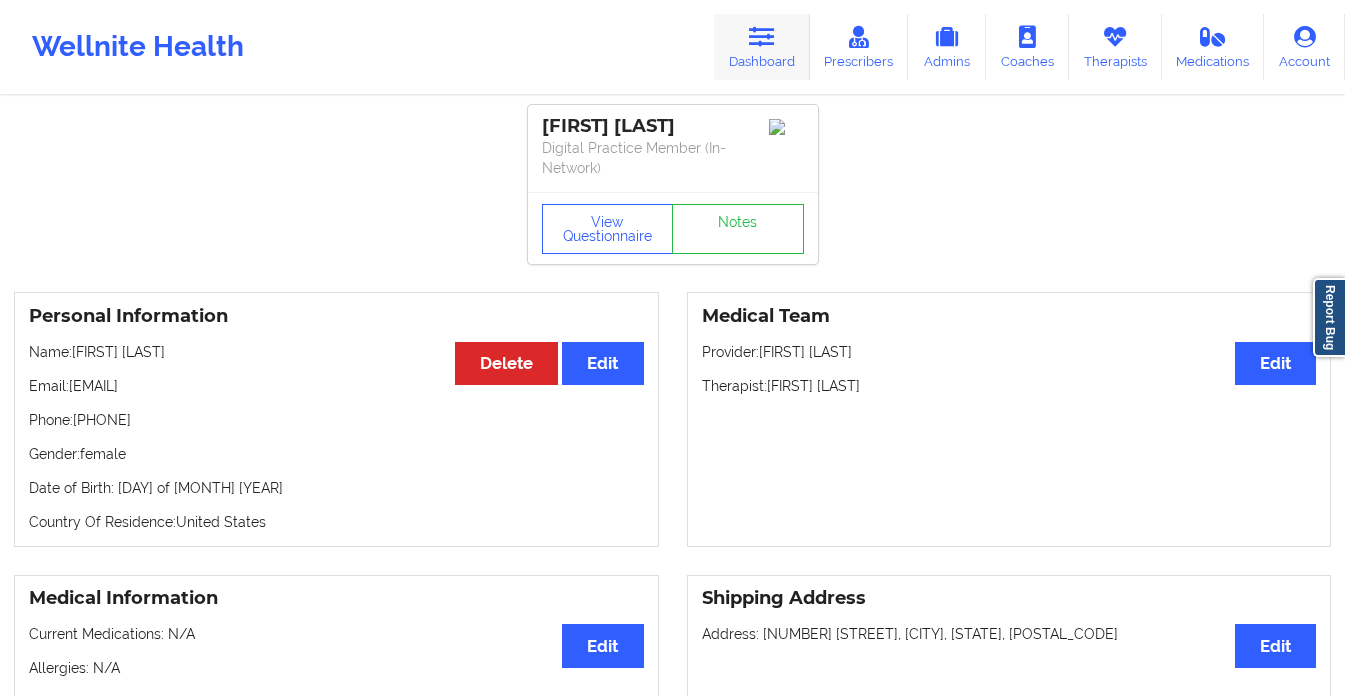 click at bounding box center (762, 37) 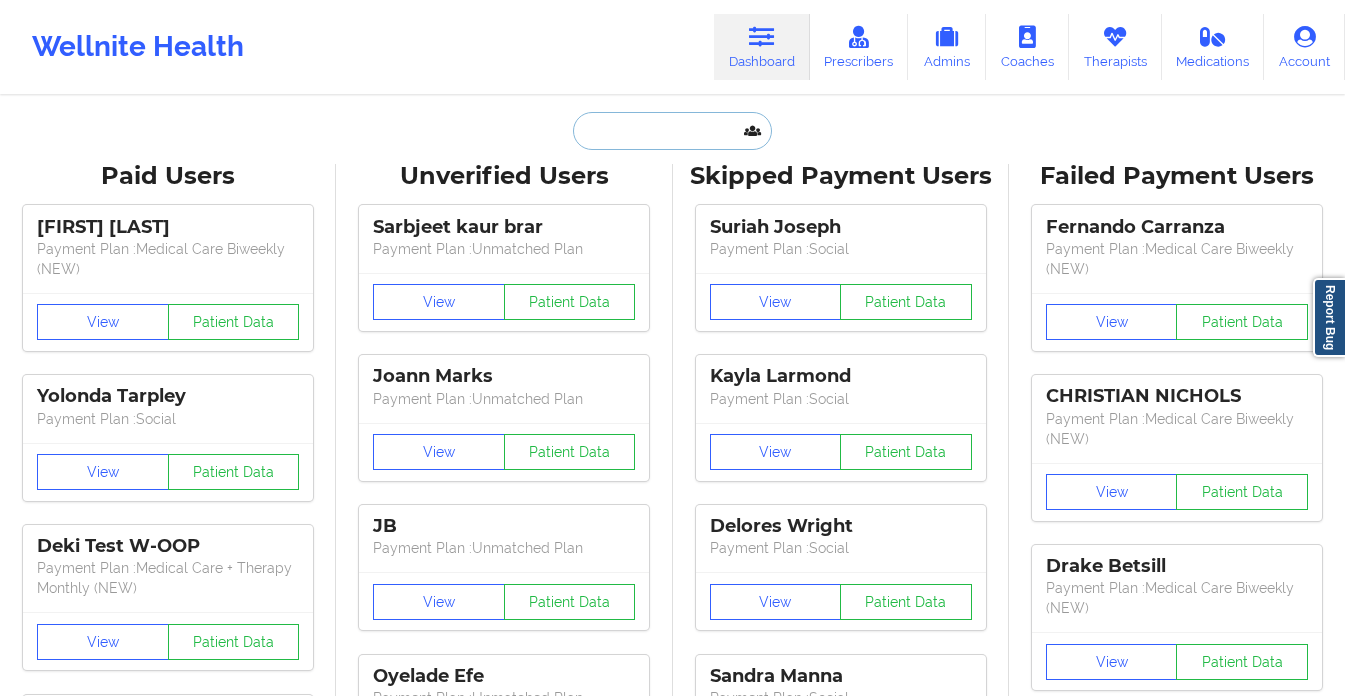 click at bounding box center (672, 131) 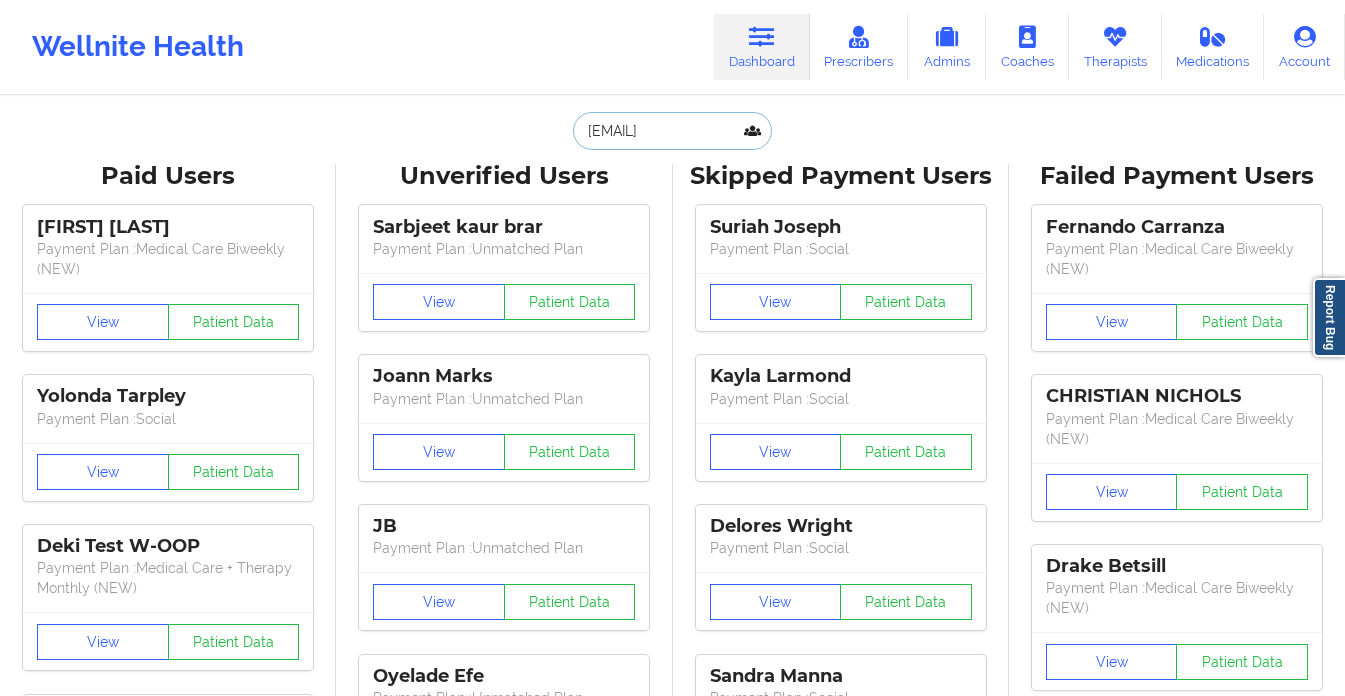 scroll, scrollTop: 0, scrollLeft: 12, axis: horizontal 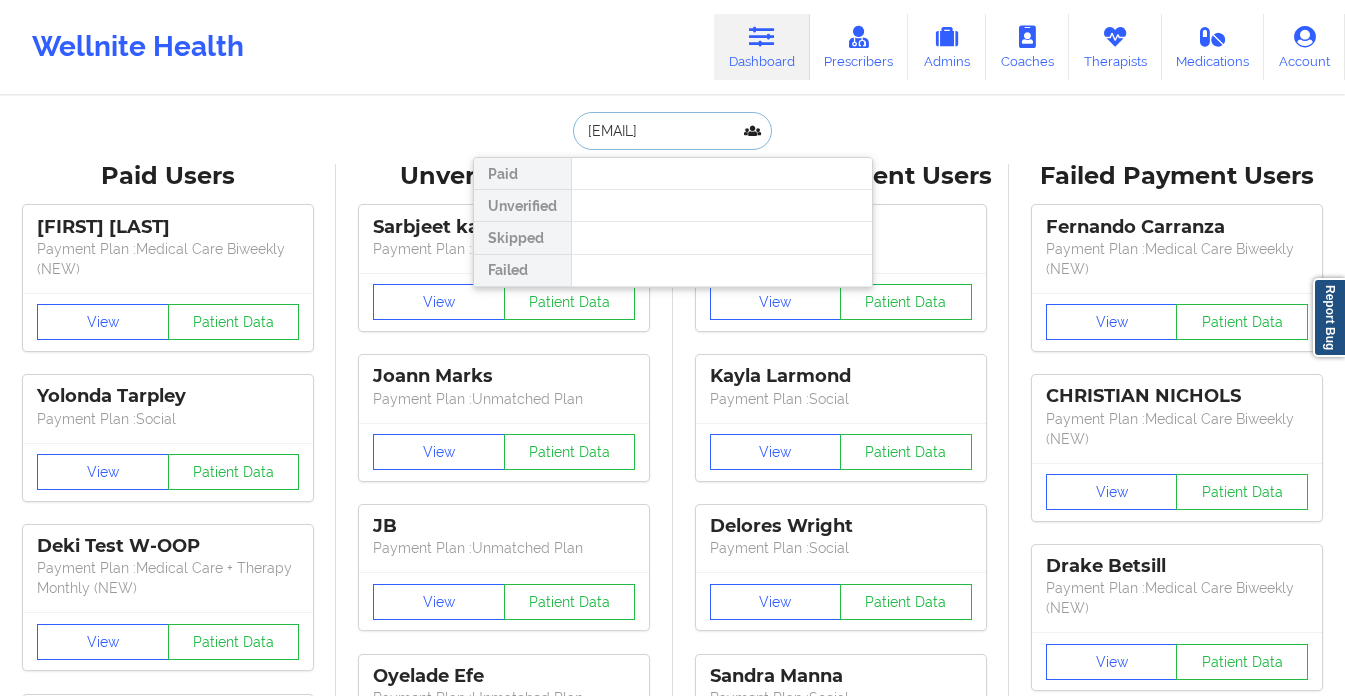 type on "[EMAIL]" 